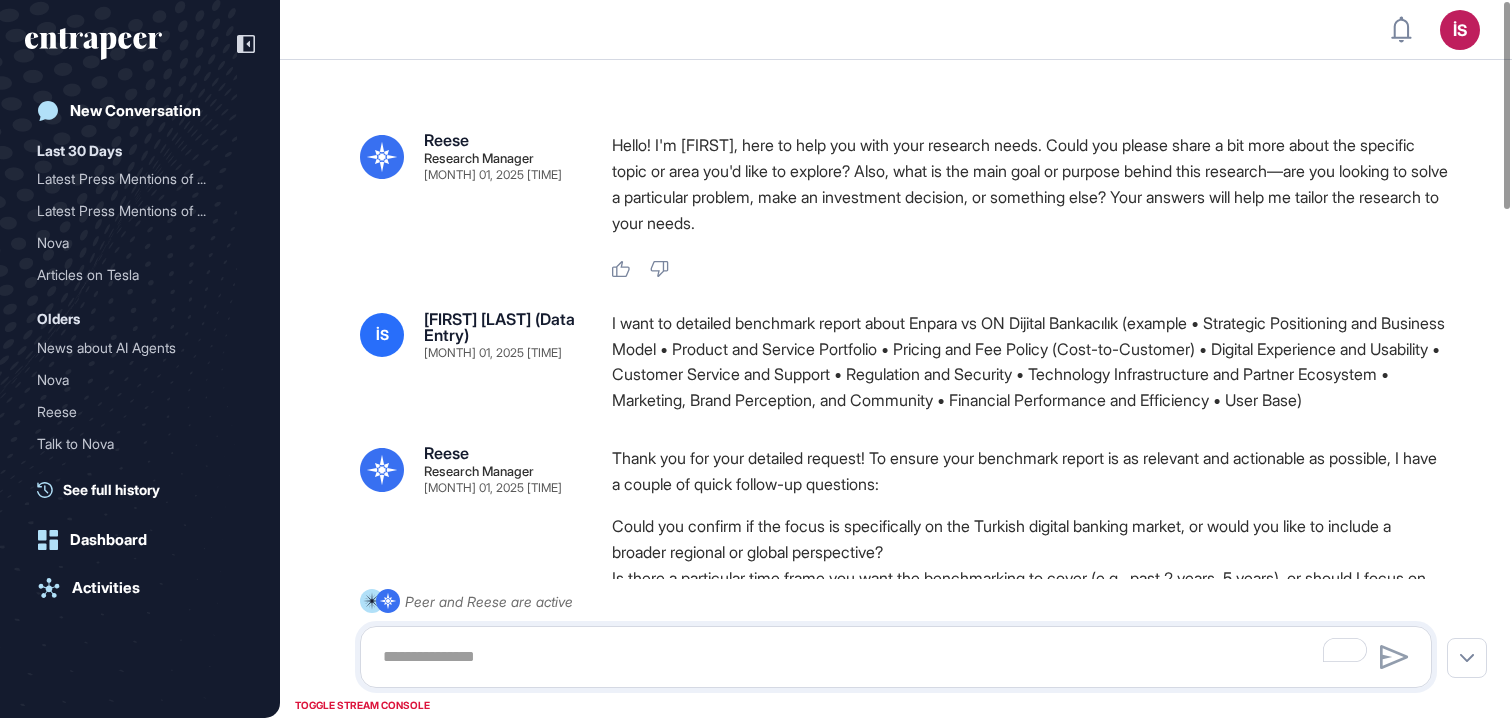 scroll, scrollTop: 0, scrollLeft: 0, axis: both 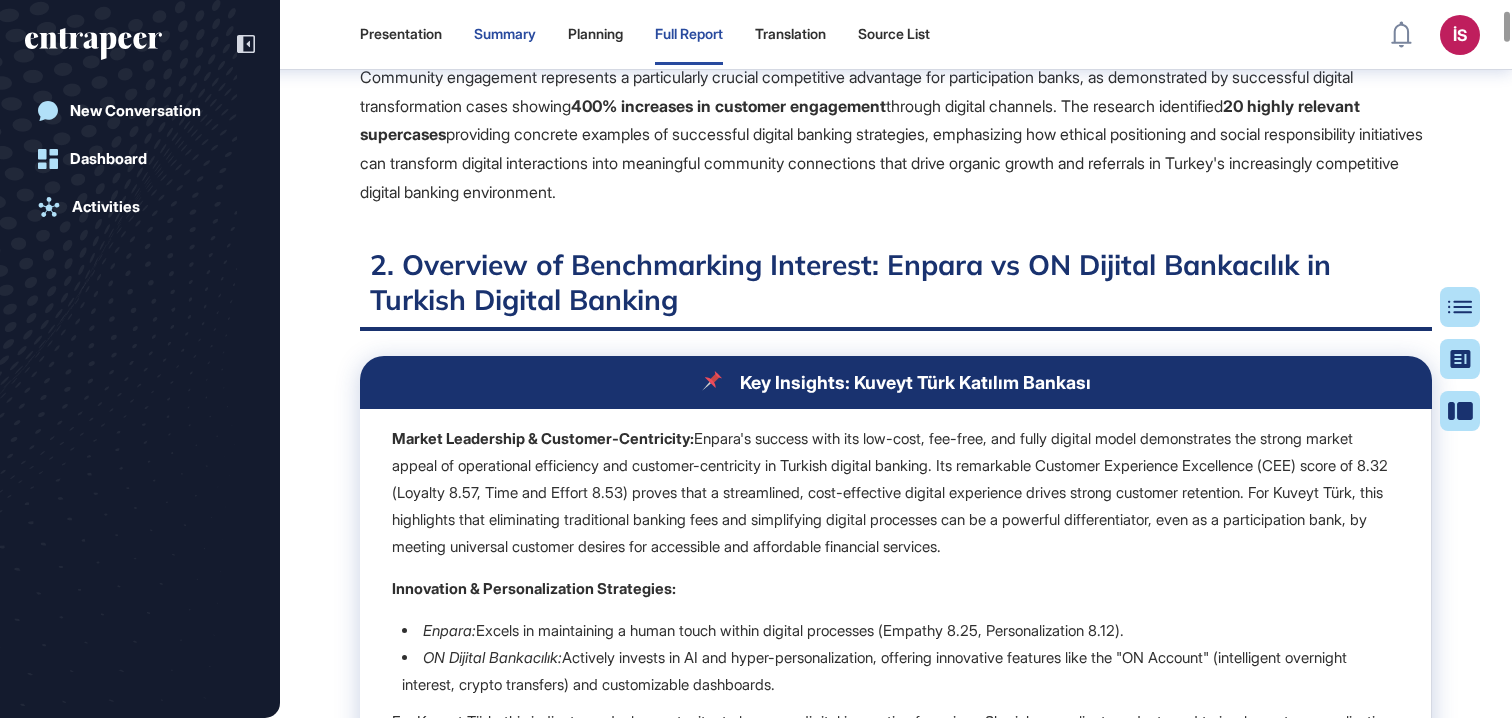 click on "Summary" at bounding box center (505, 34) 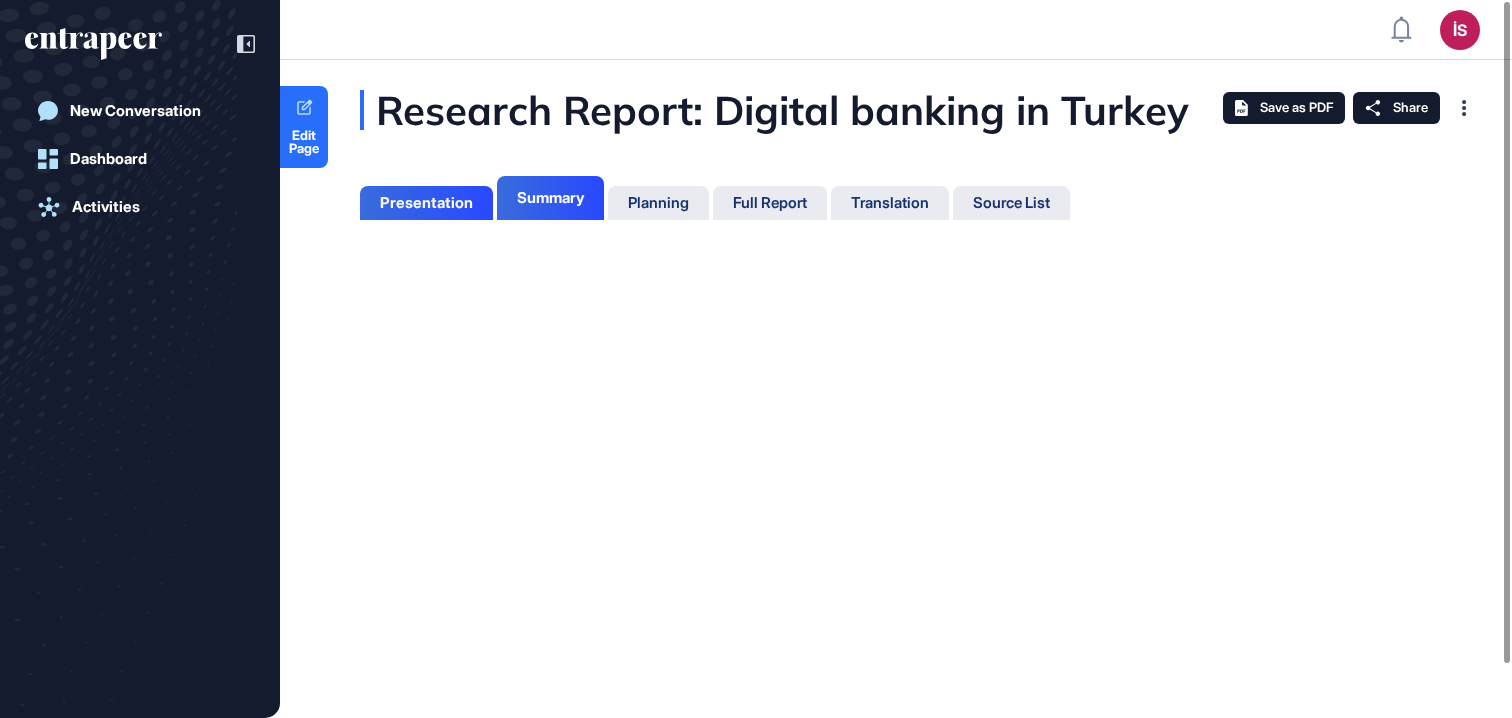 scroll, scrollTop: 618, scrollLeft: 5, axis: both 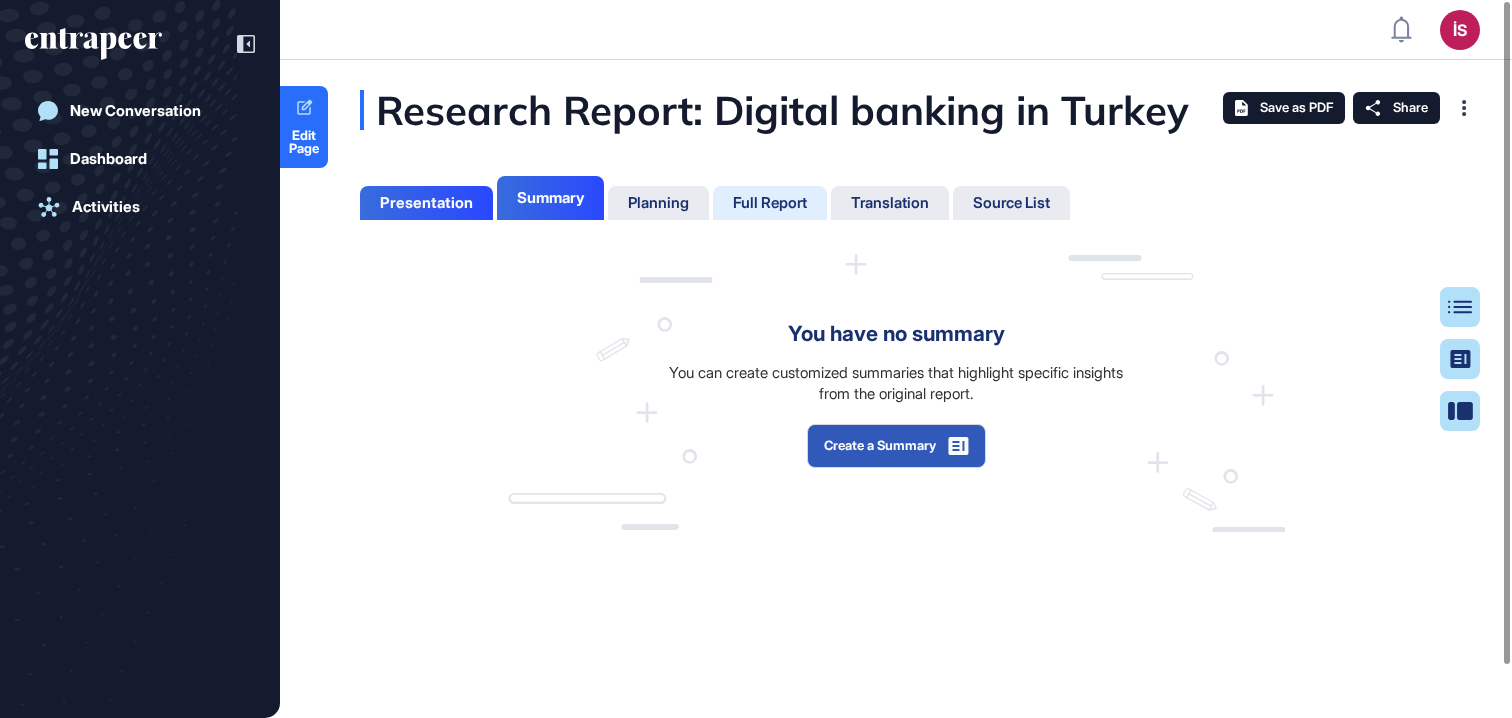 click on "Full Report" at bounding box center [770, 203] 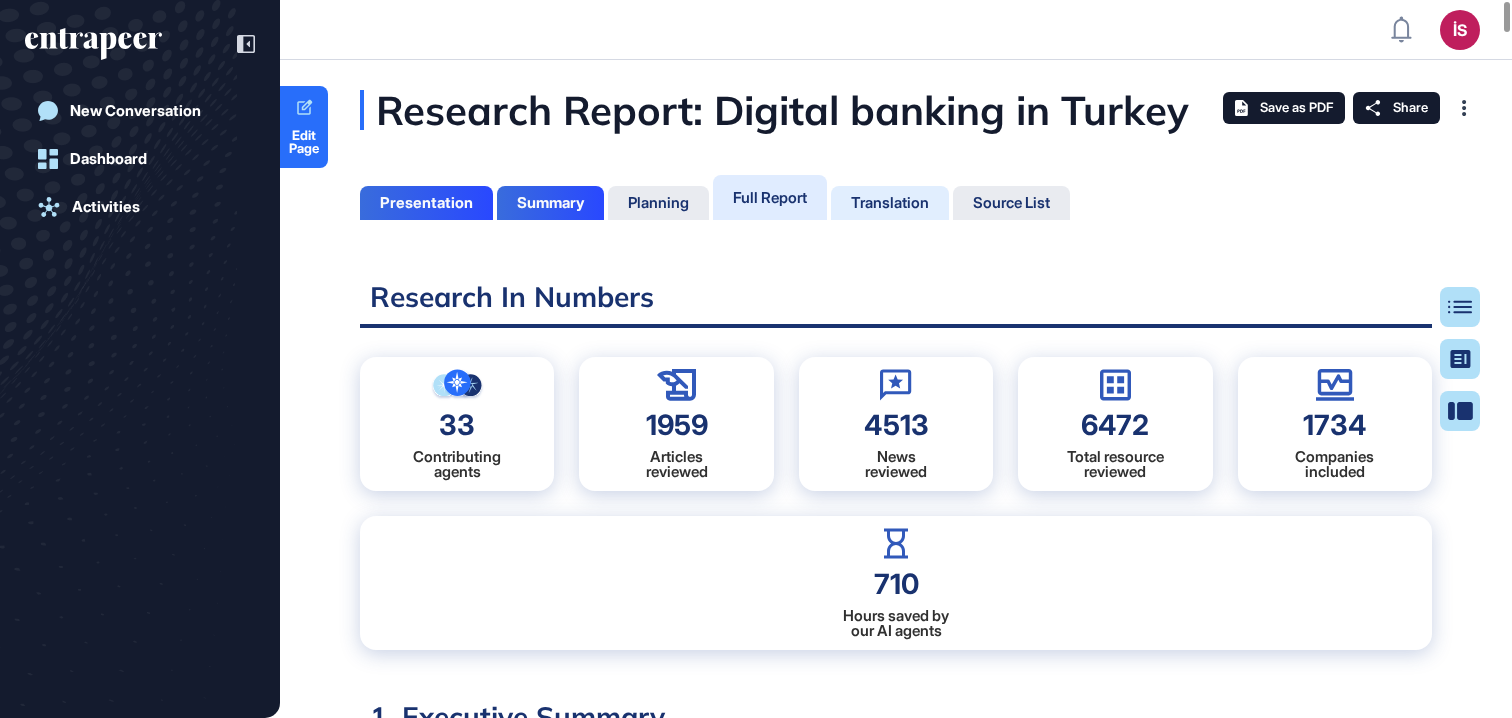 scroll, scrollTop: 9, scrollLeft: 1, axis: both 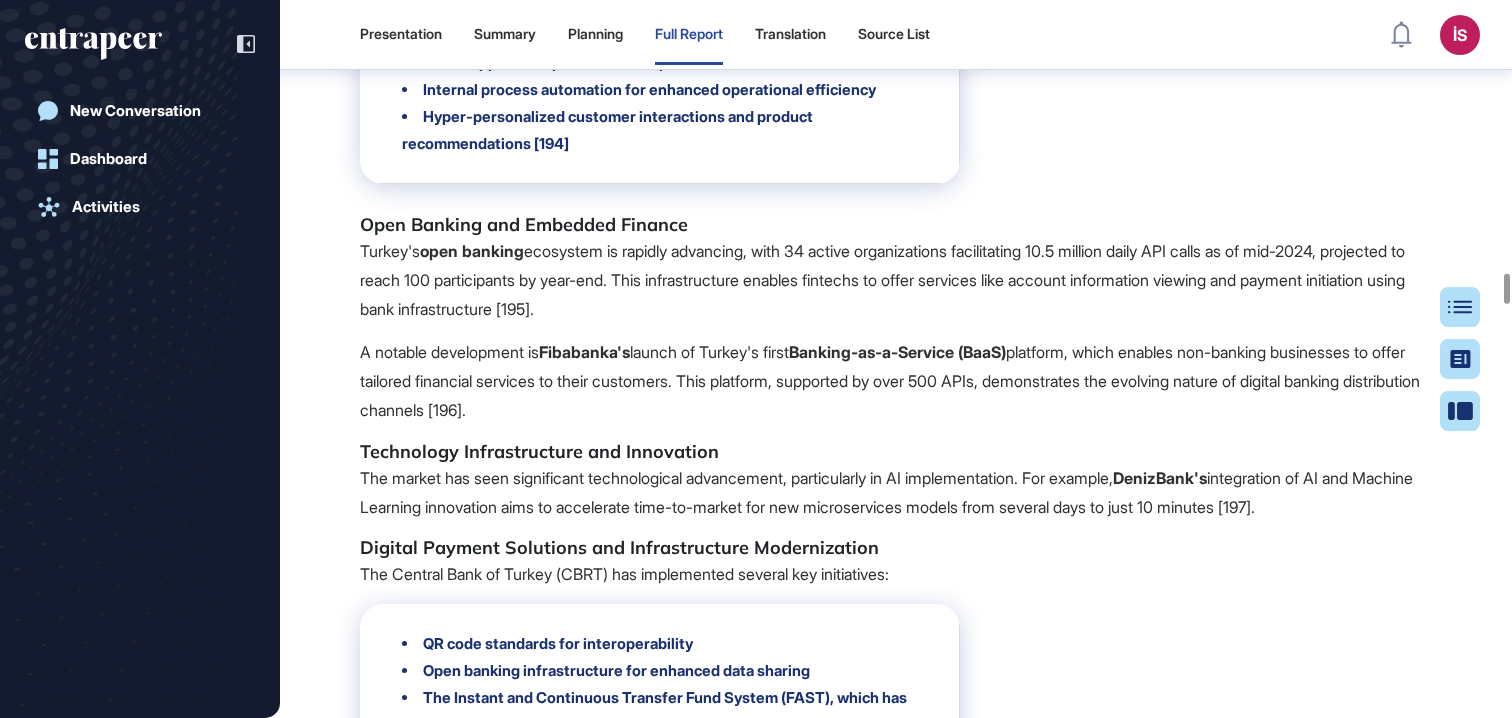 drag, startPoint x: 360, startPoint y: 269, endPoint x: 659, endPoint y: 291, distance: 299.80826 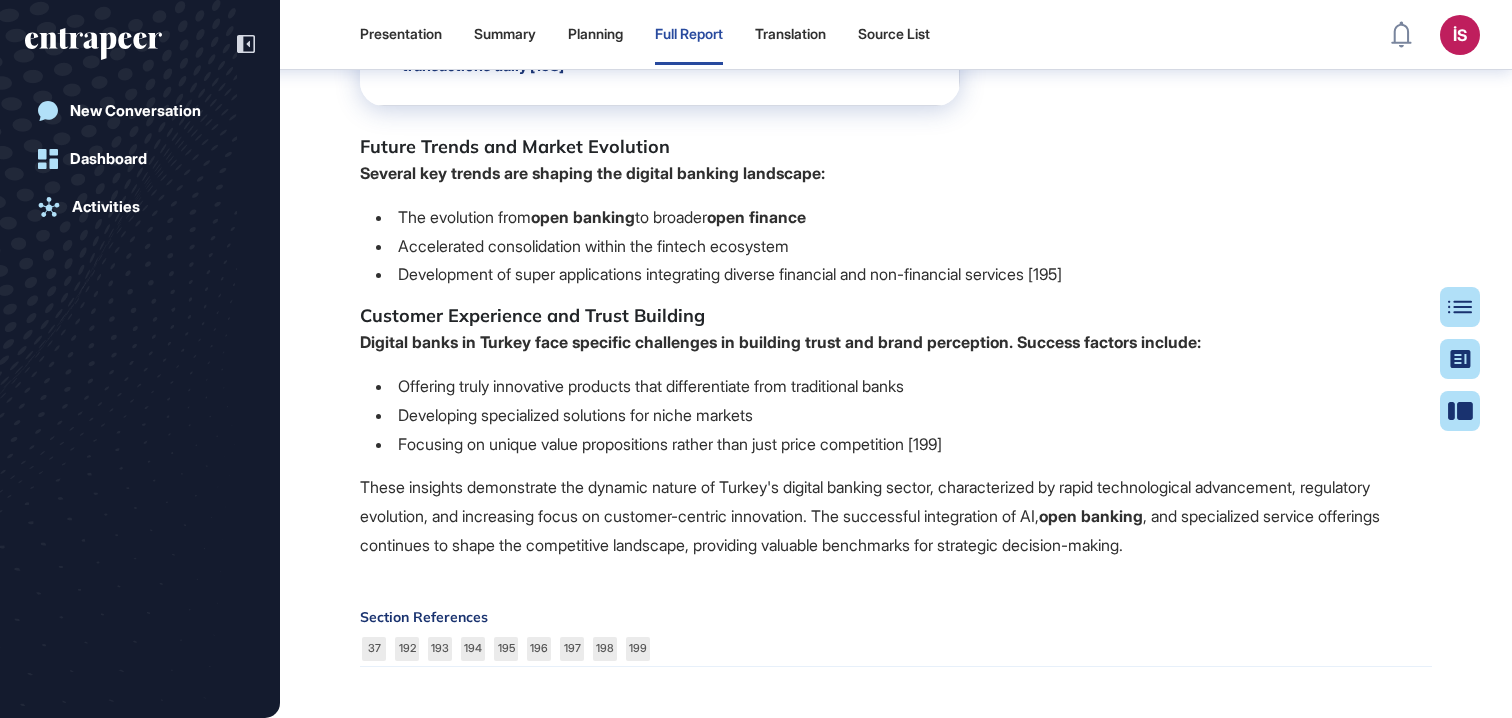 scroll, scrollTop: 54498, scrollLeft: 0, axis: vertical 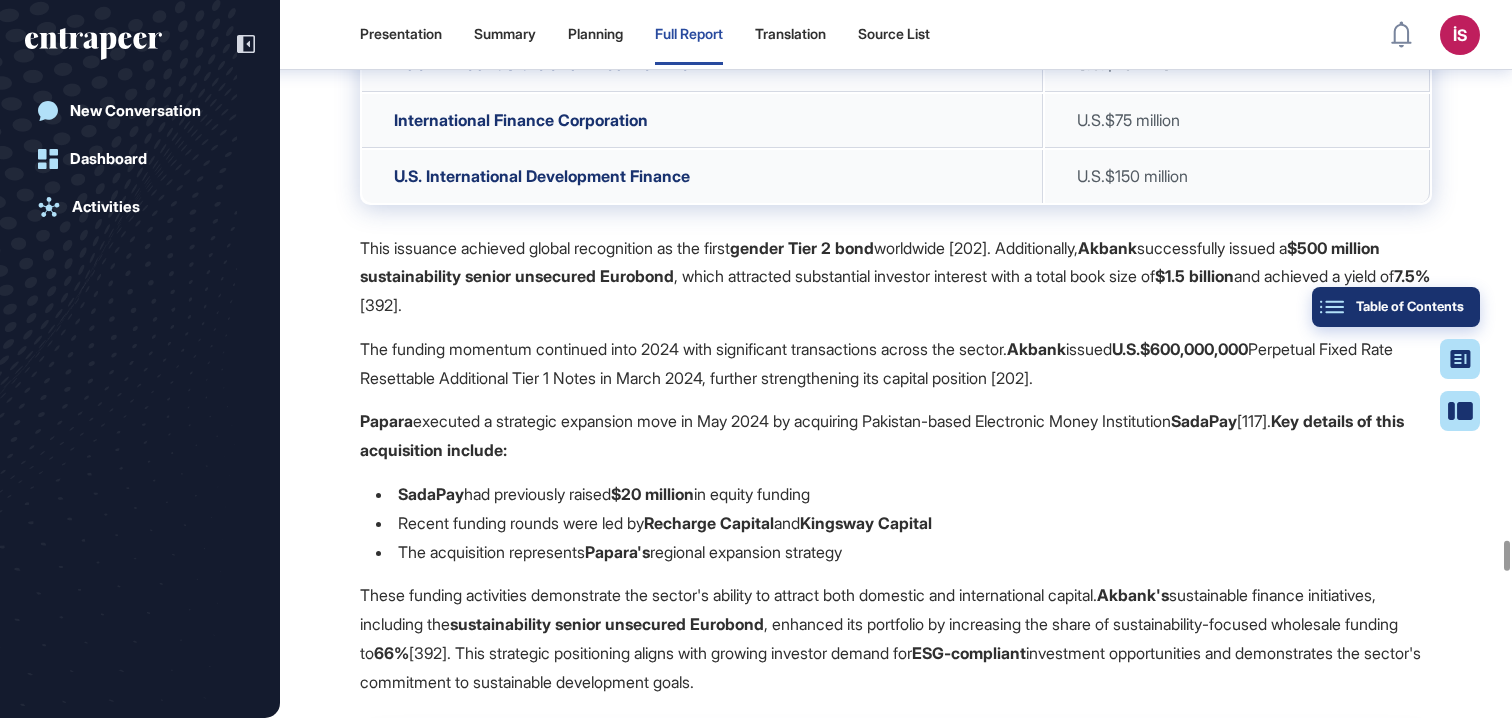 click on "Table of Contents" at bounding box center (1396, 307) 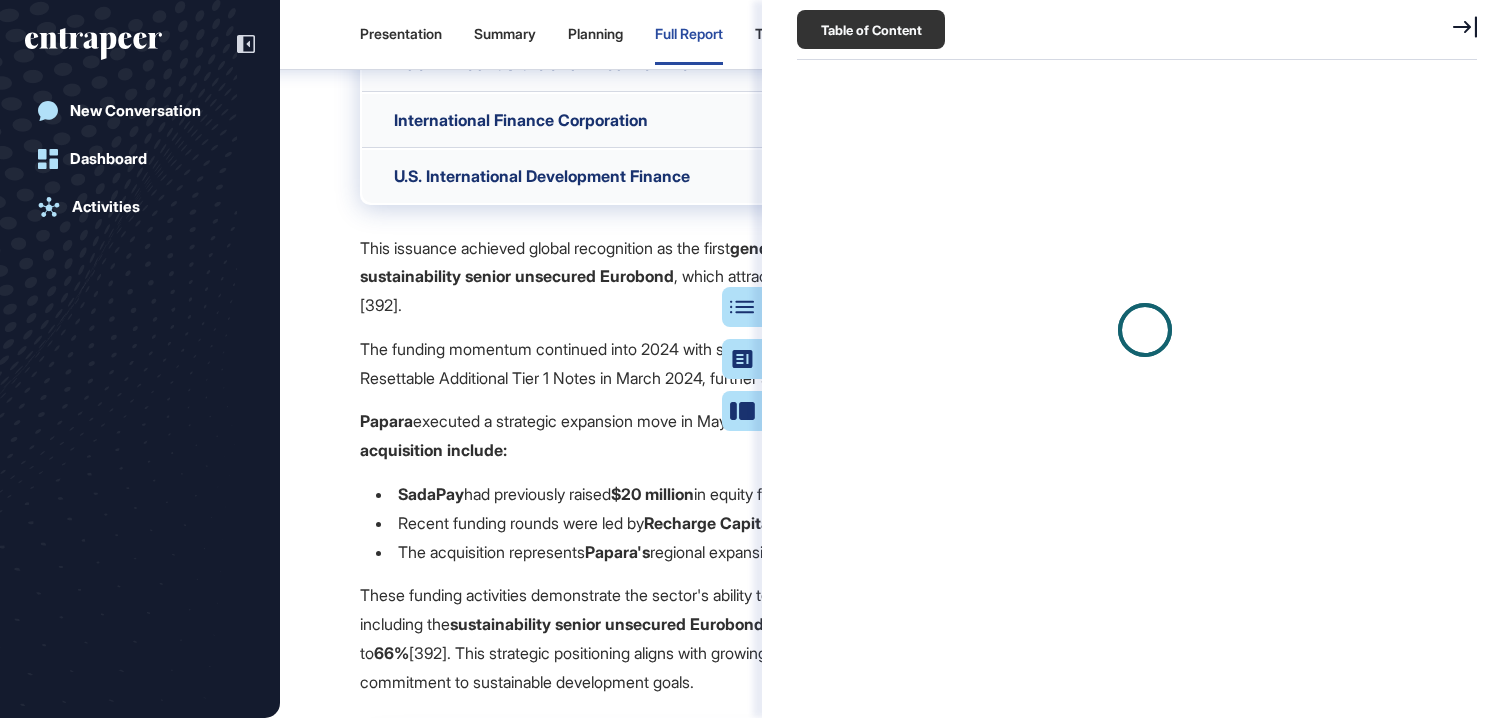 scroll, scrollTop: 618, scrollLeft: 685, axis: both 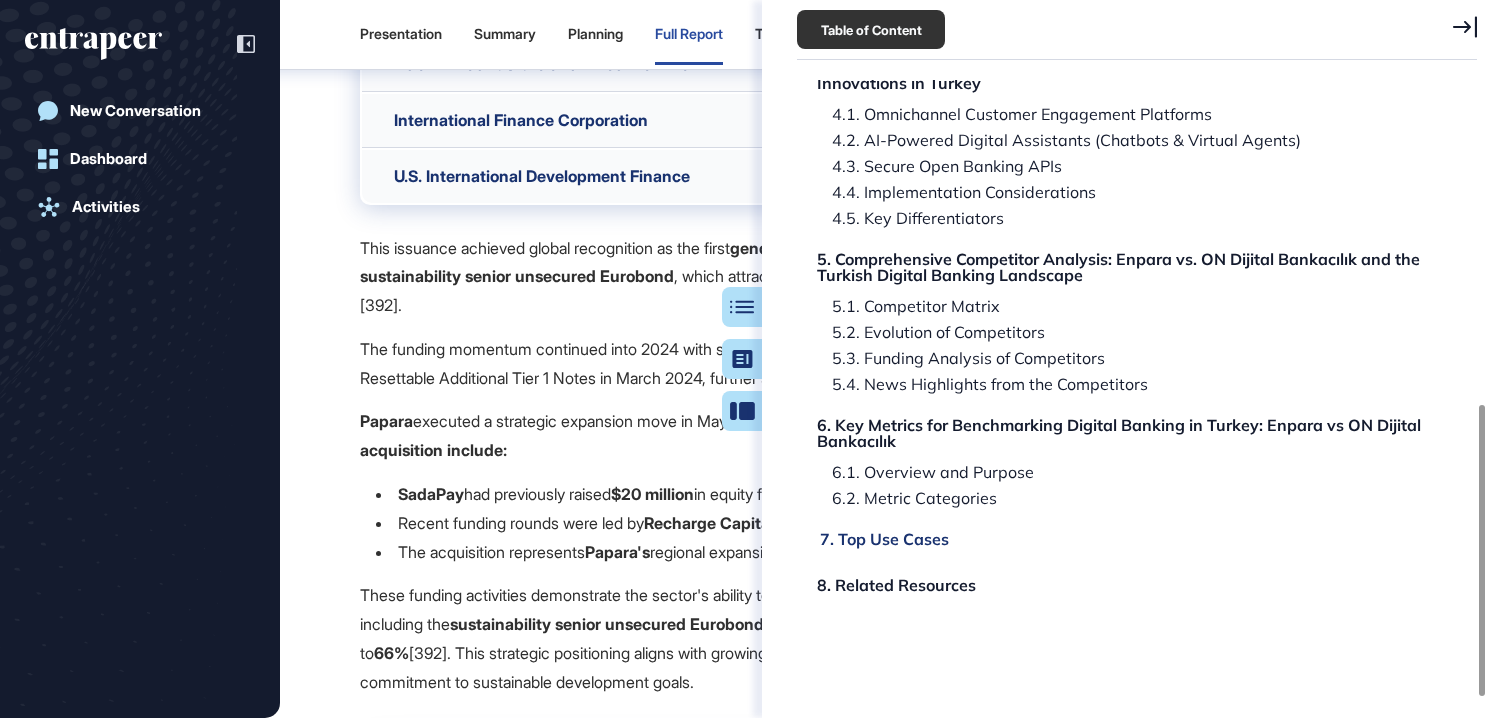 click on "7. Top Use Cases" 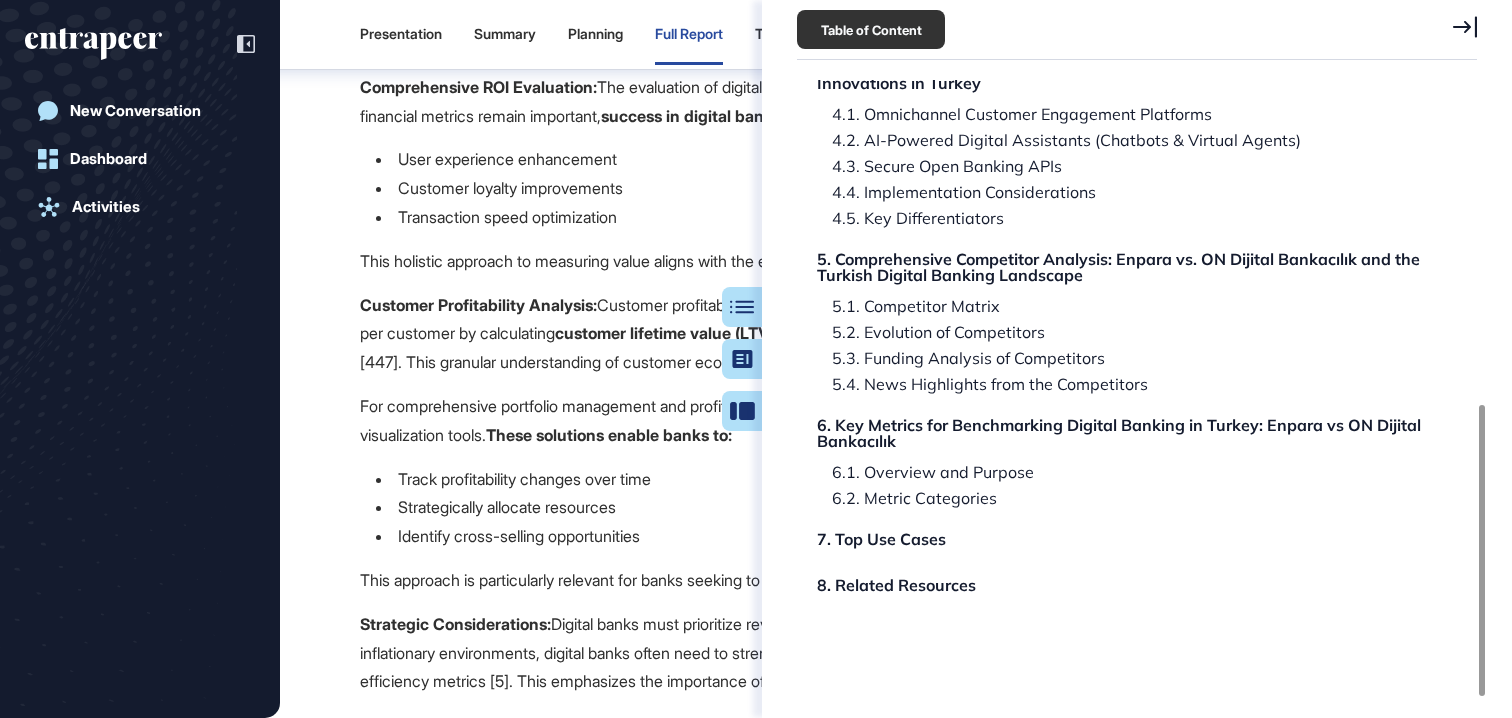 scroll, scrollTop: 129168, scrollLeft: 0, axis: vertical 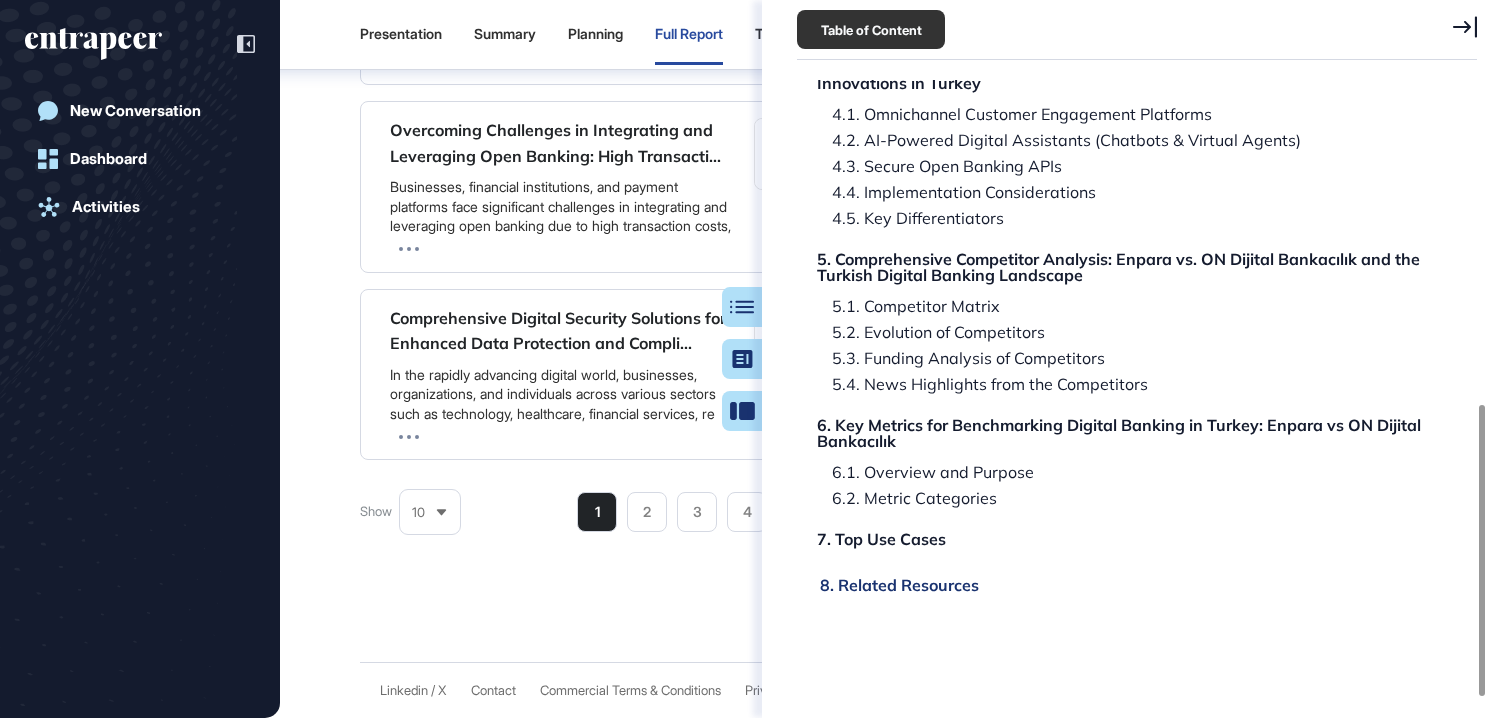 click on "8. Related Resources" 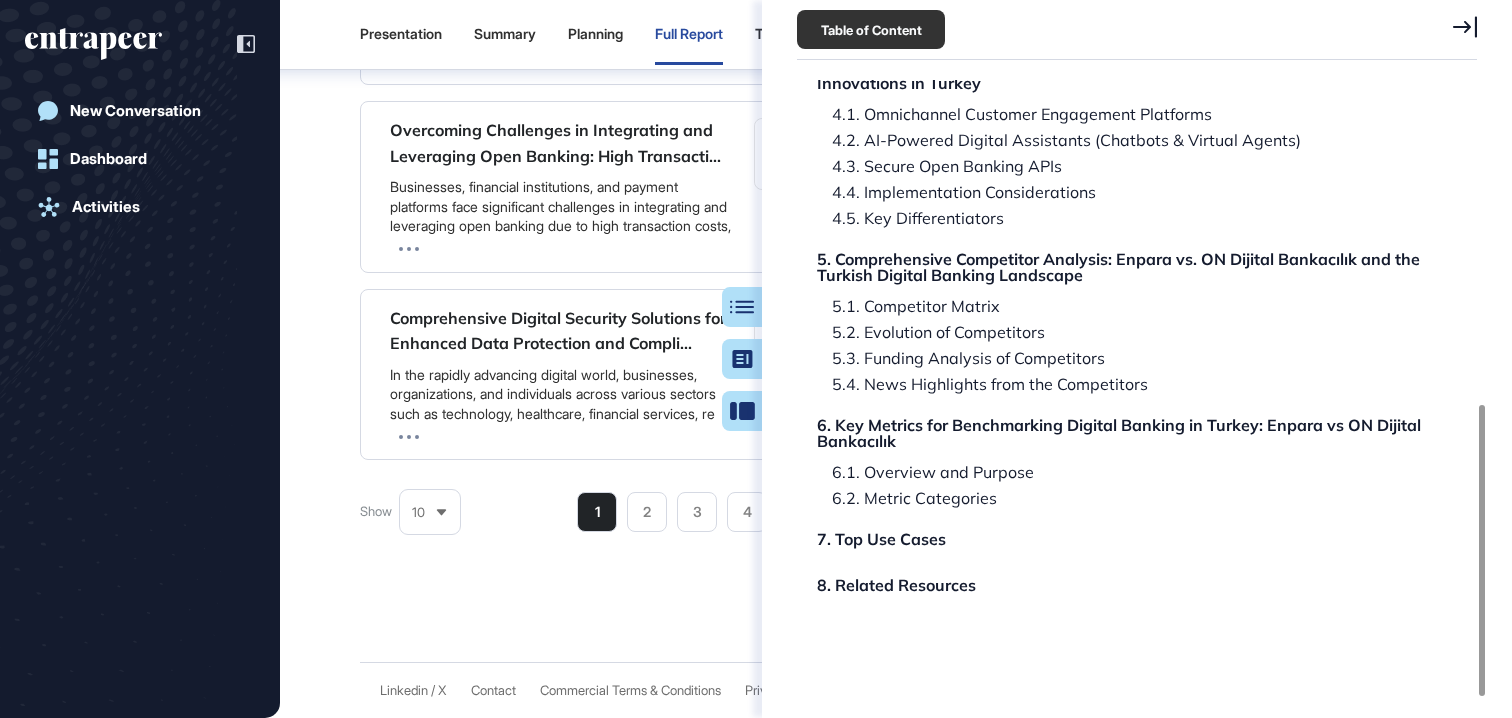 scroll, scrollTop: 132232, scrollLeft: 0, axis: vertical 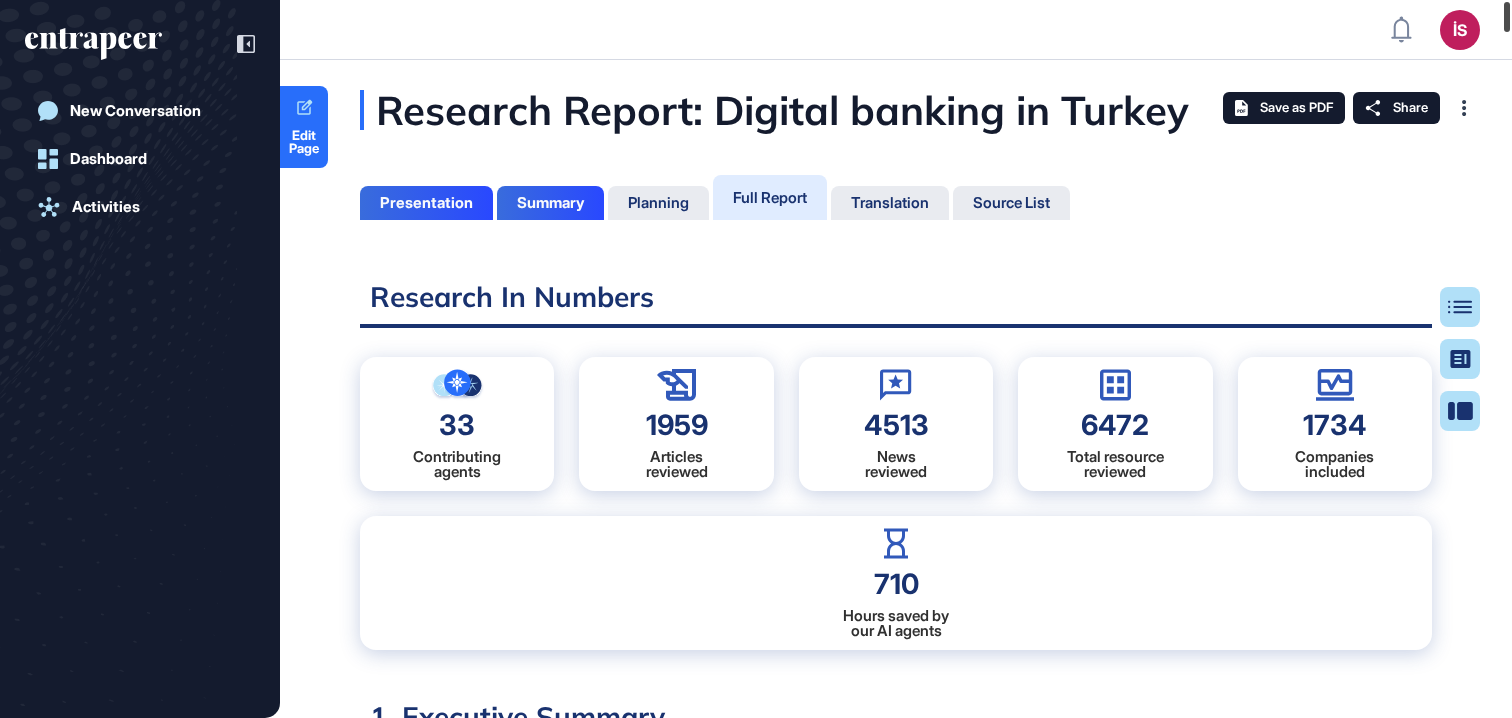 drag, startPoint x: 1505, startPoint y: 116, endPoint x: 1510, endPoint y: 0, distance: 116.10771 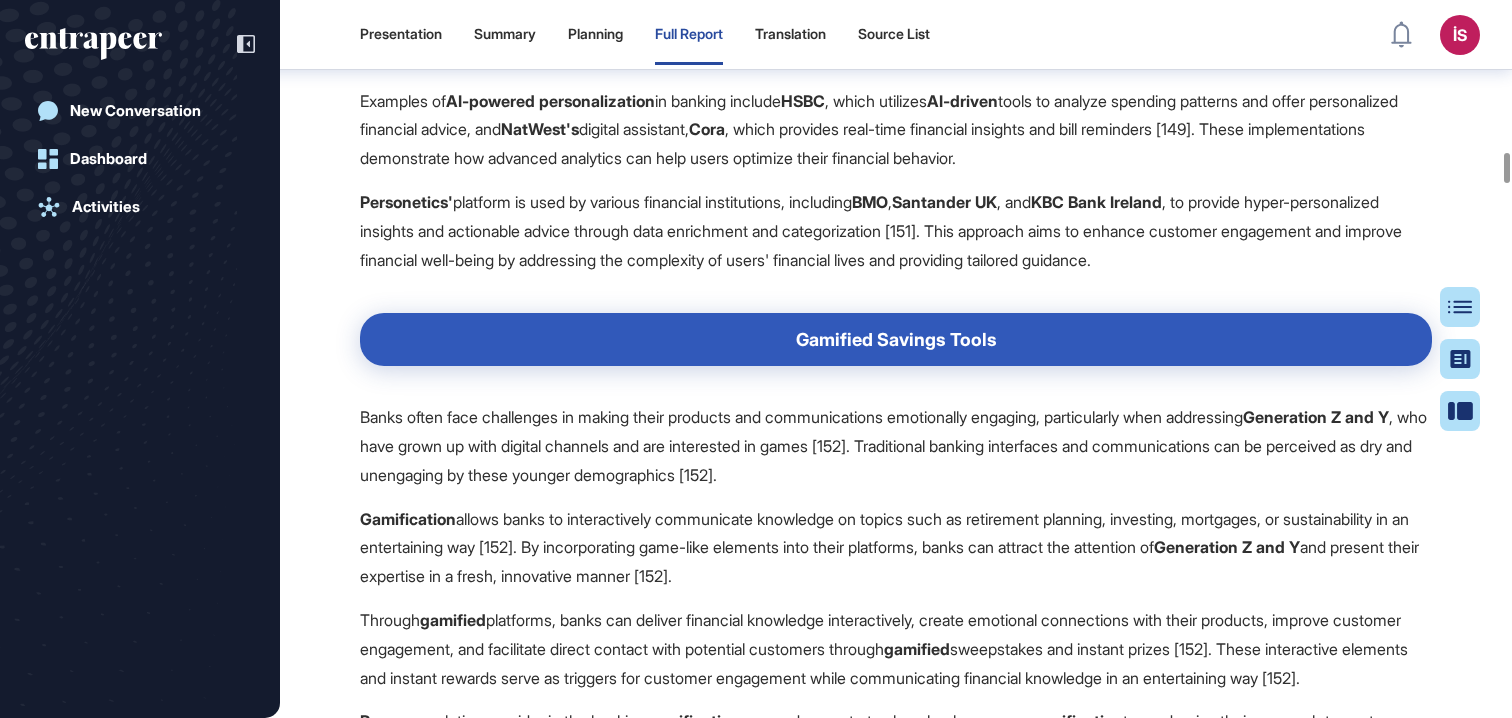 scroll, scrollTop: 58296, scrollLeft: 0, axis: vertical 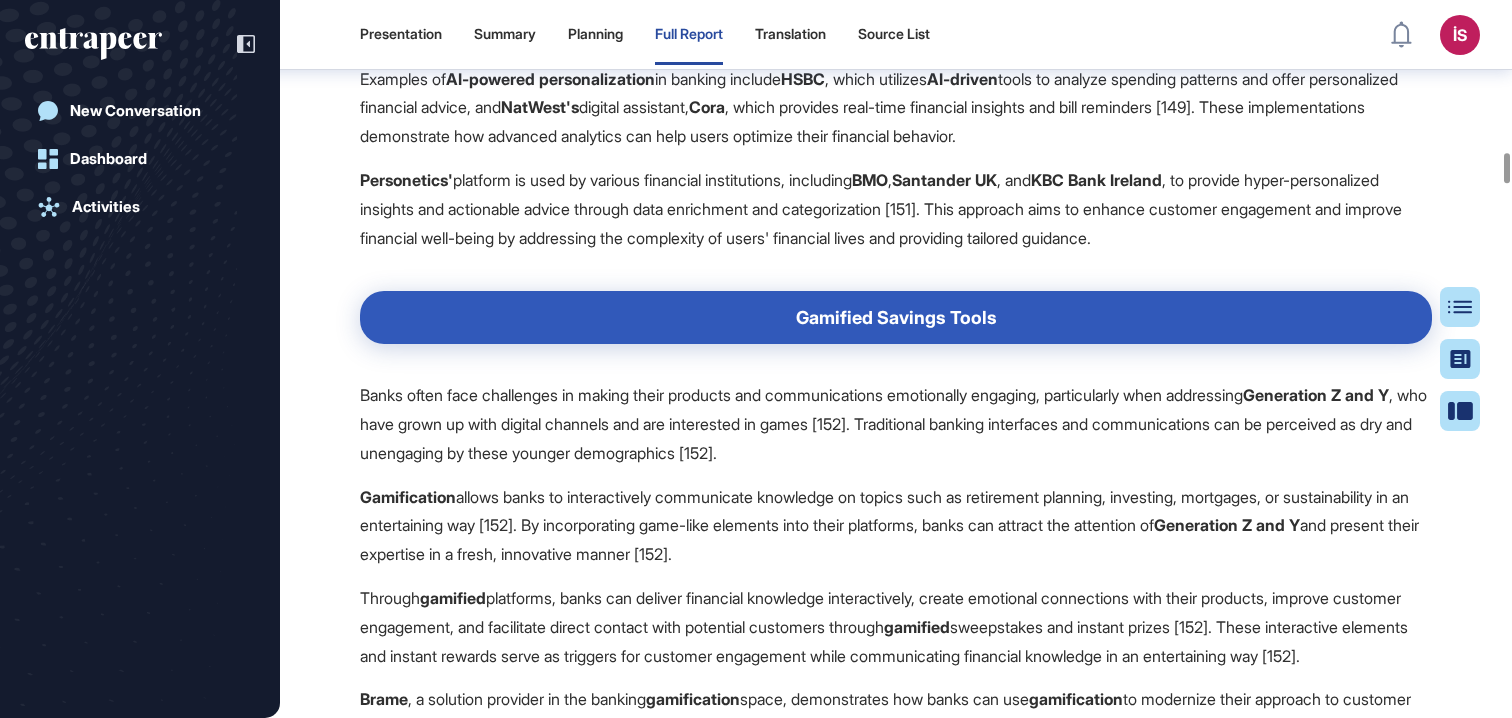 drag, startPoint x: 354, startPoint y: 423, endPoint x: 1182, endPoint y: 481, distance: 830.02893 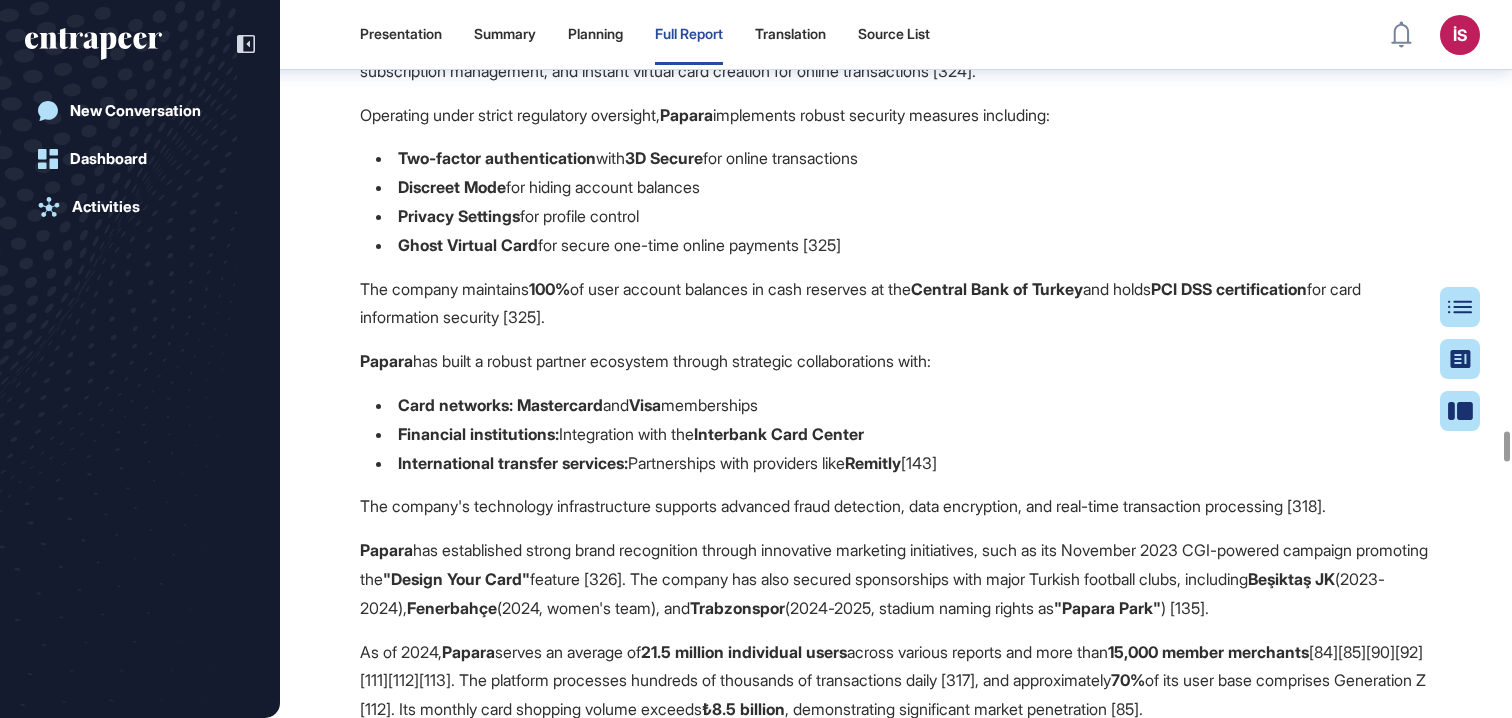 scroll, scrollTop: 166236, scrollLeft: 0, axis: vertical 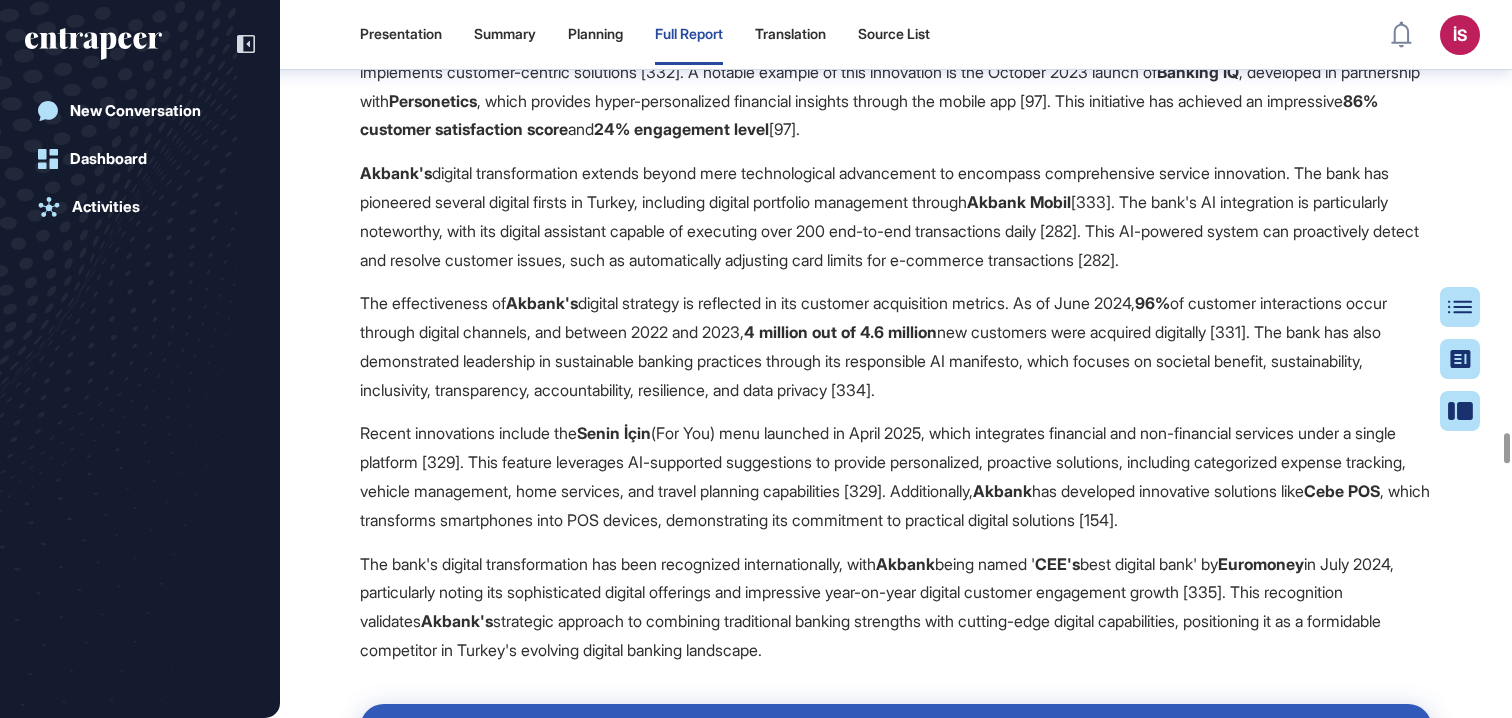 click on "Technology Infrastructure and Innovation" at bounding box center (896, -105935) 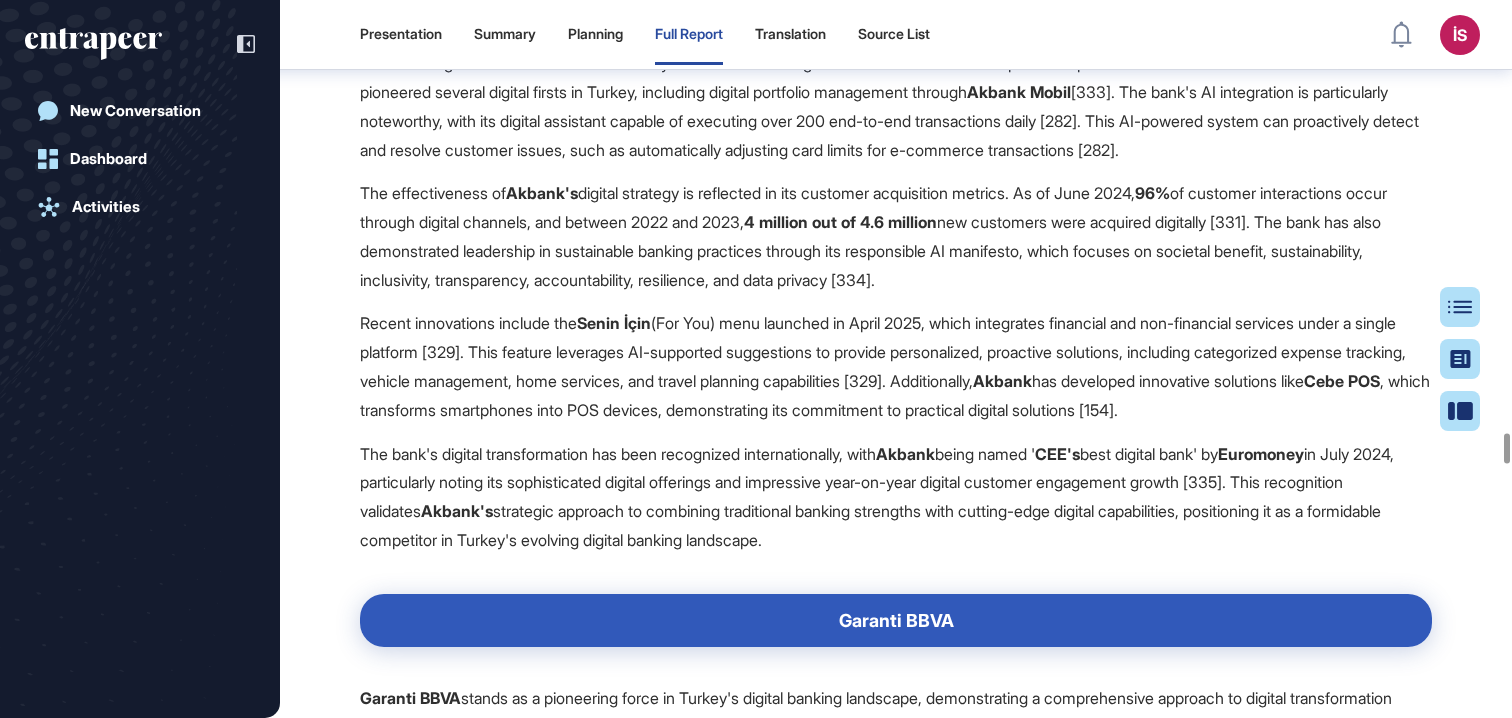 scroll, scrollTop: 166350, scrollLeft: 0, axis: vertical 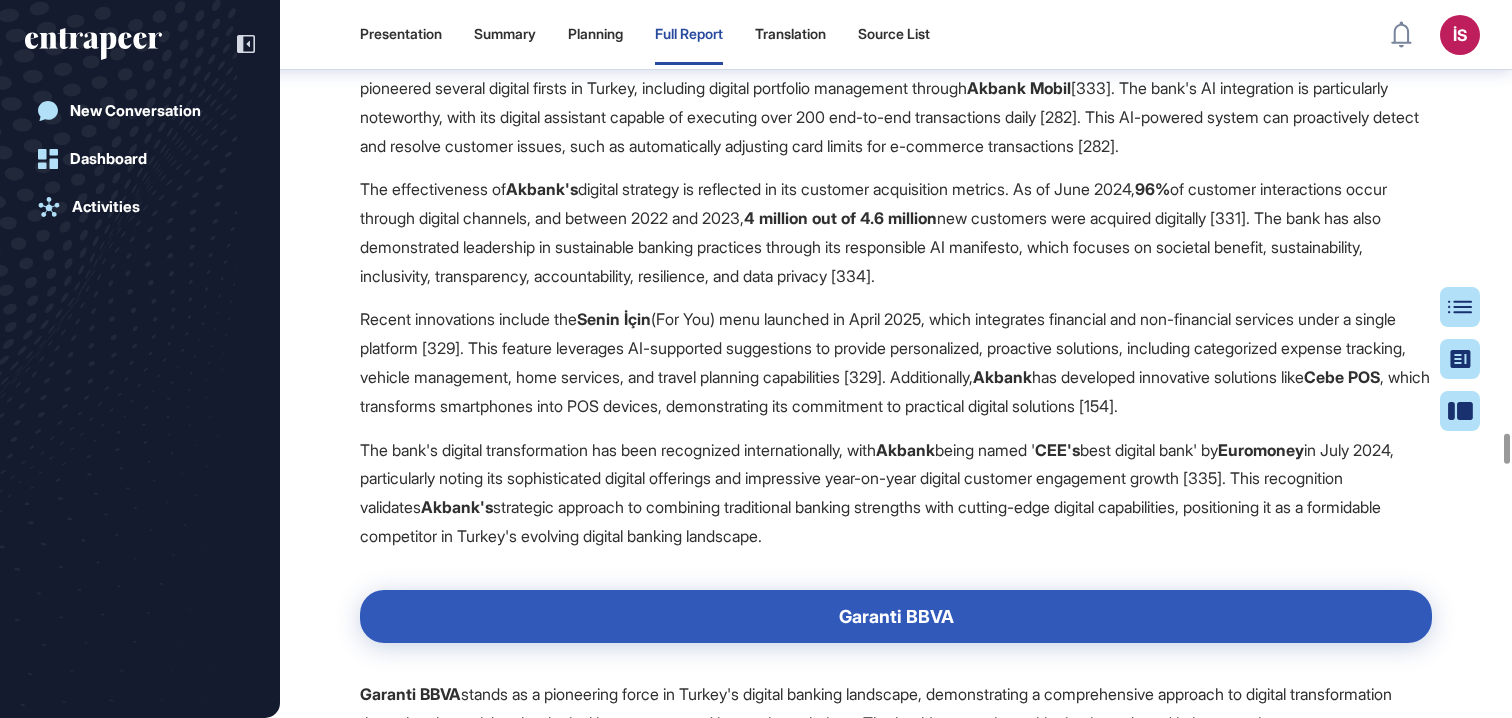 click on "Enpara  has demonstrated remarkable growth, reaching  6.4 million customers  on average across different sources and timeframes [73][75][110]." at bounding box center [896, -159434] 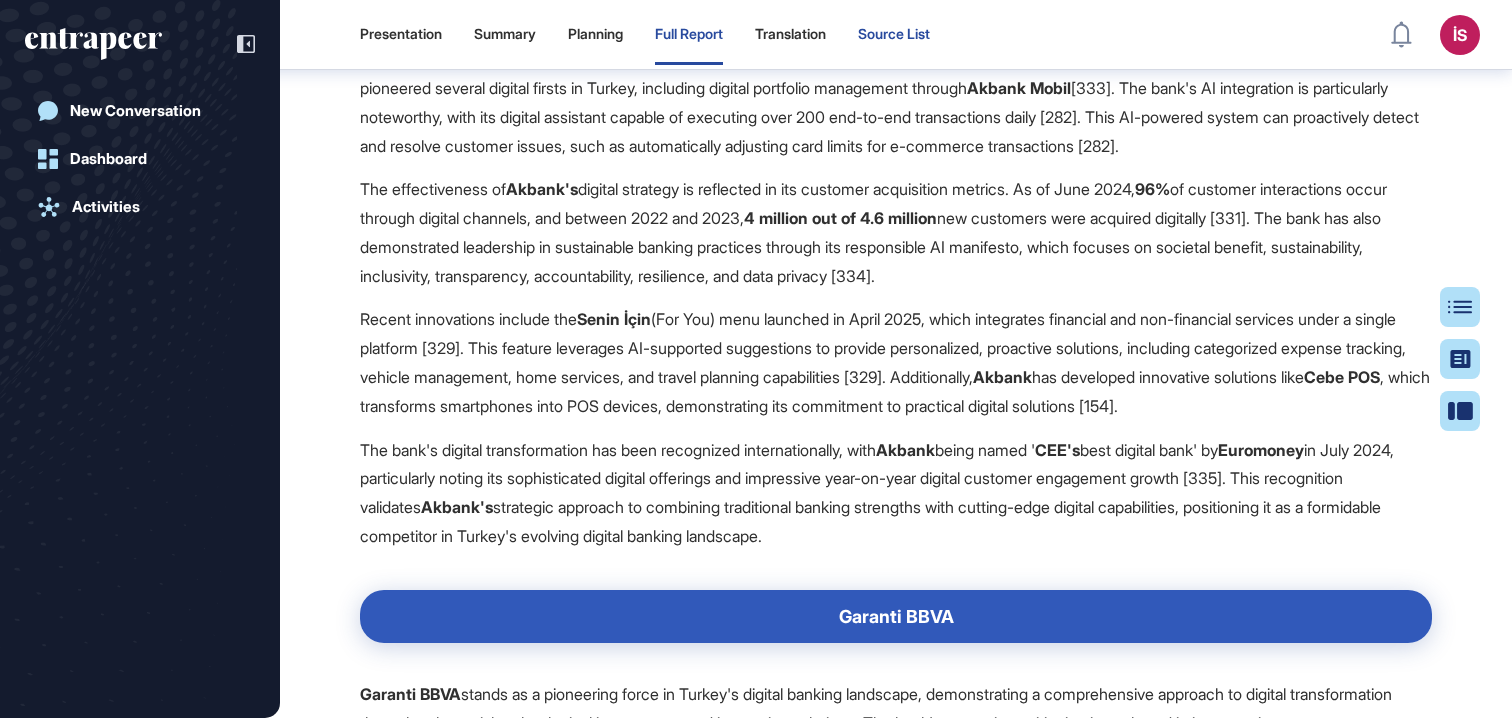scroll, scrollTop: 1041, scrollLeft: 0, axis: vertical 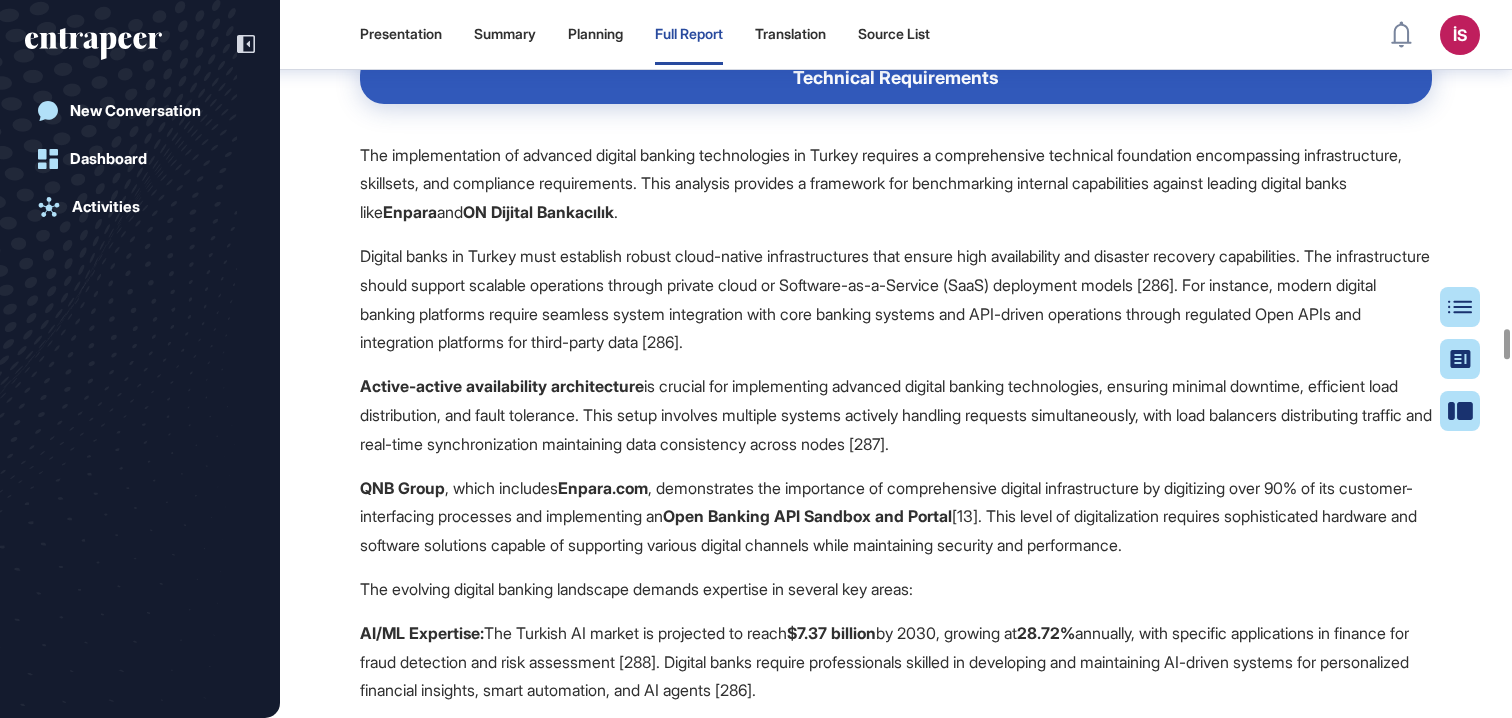 drag, startPoint x: 523, startPoint y: 303, endPoint x: 669, endPoint y: 382, distance: 166.003 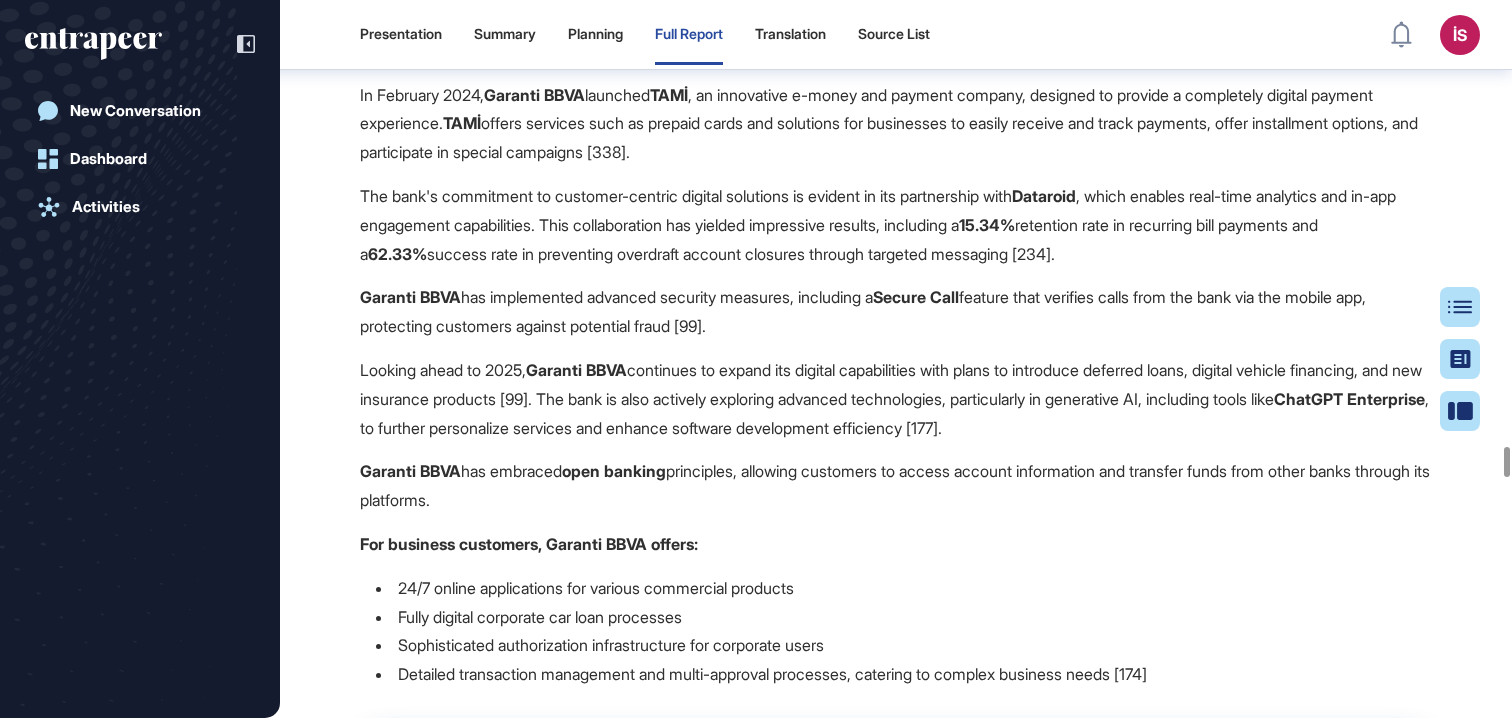 scroll, scrollTop: 175283, scrollLeft: 0, axis: vertical 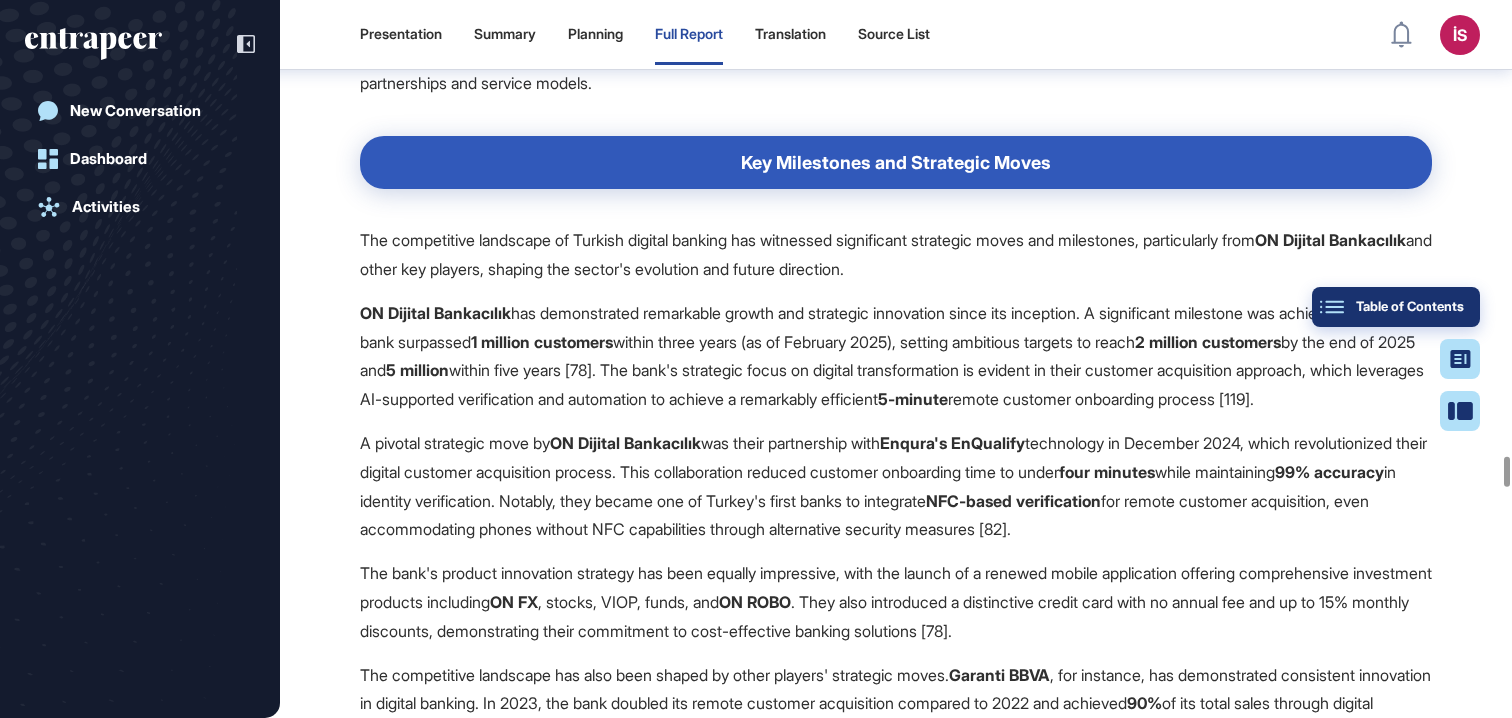 click on "Table of Contents" 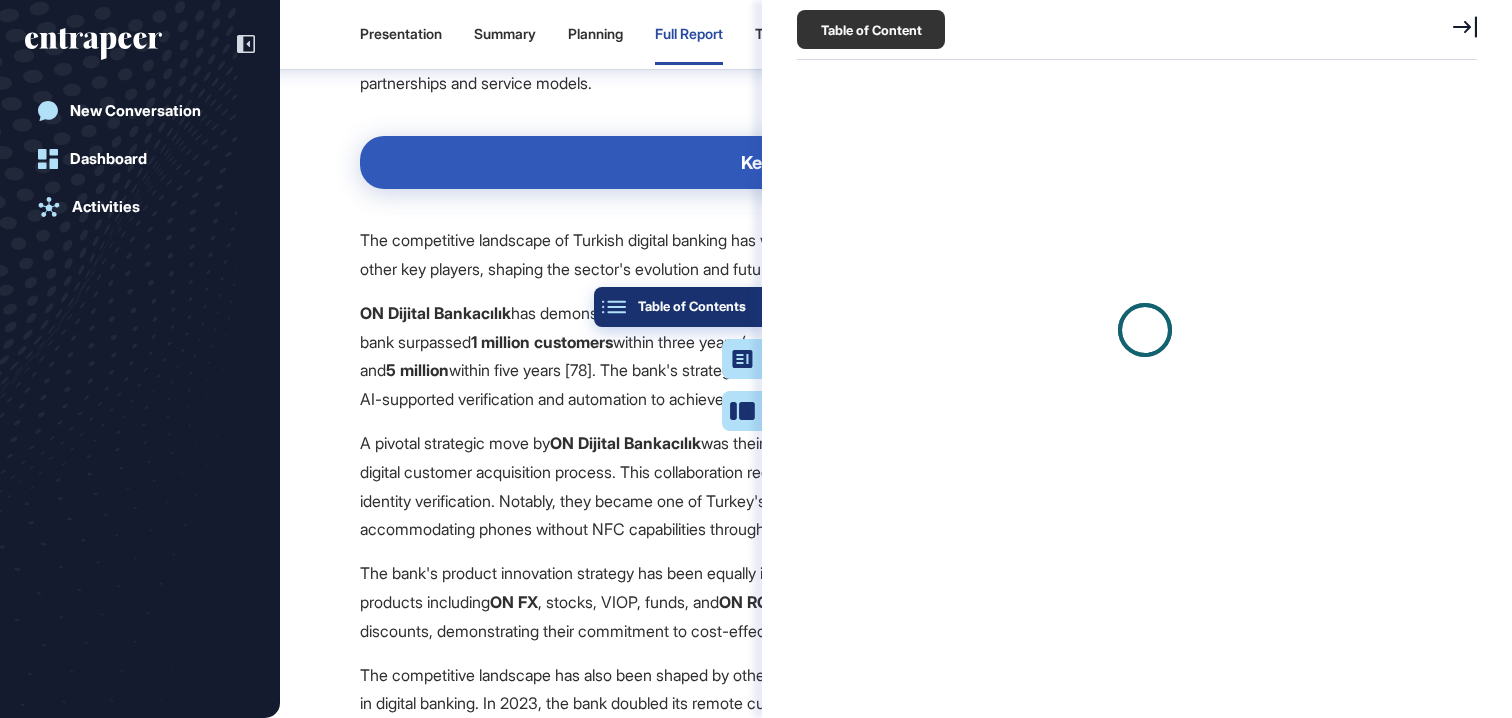 scroll, scrollTop: 618, scrollLeft: 685, axis: both 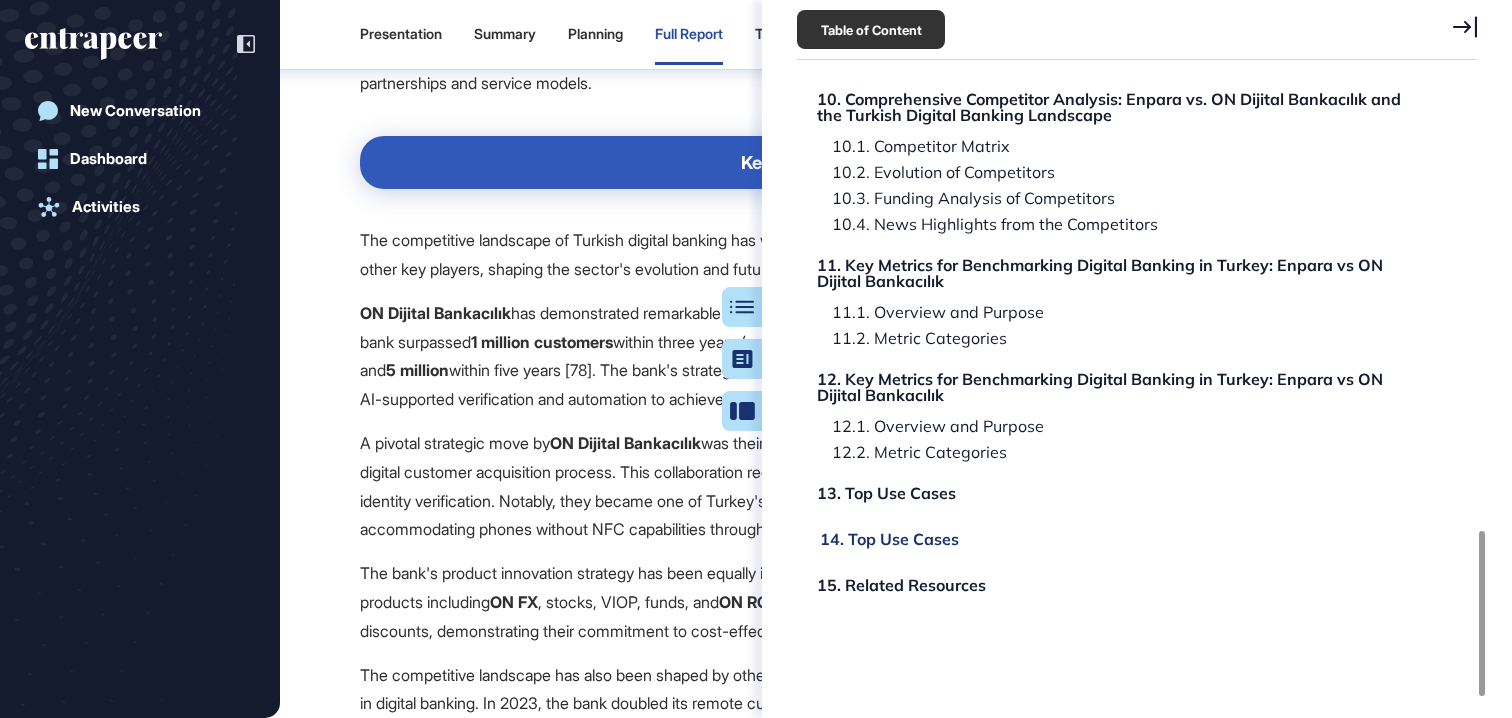click on "14. Top Use Cases" 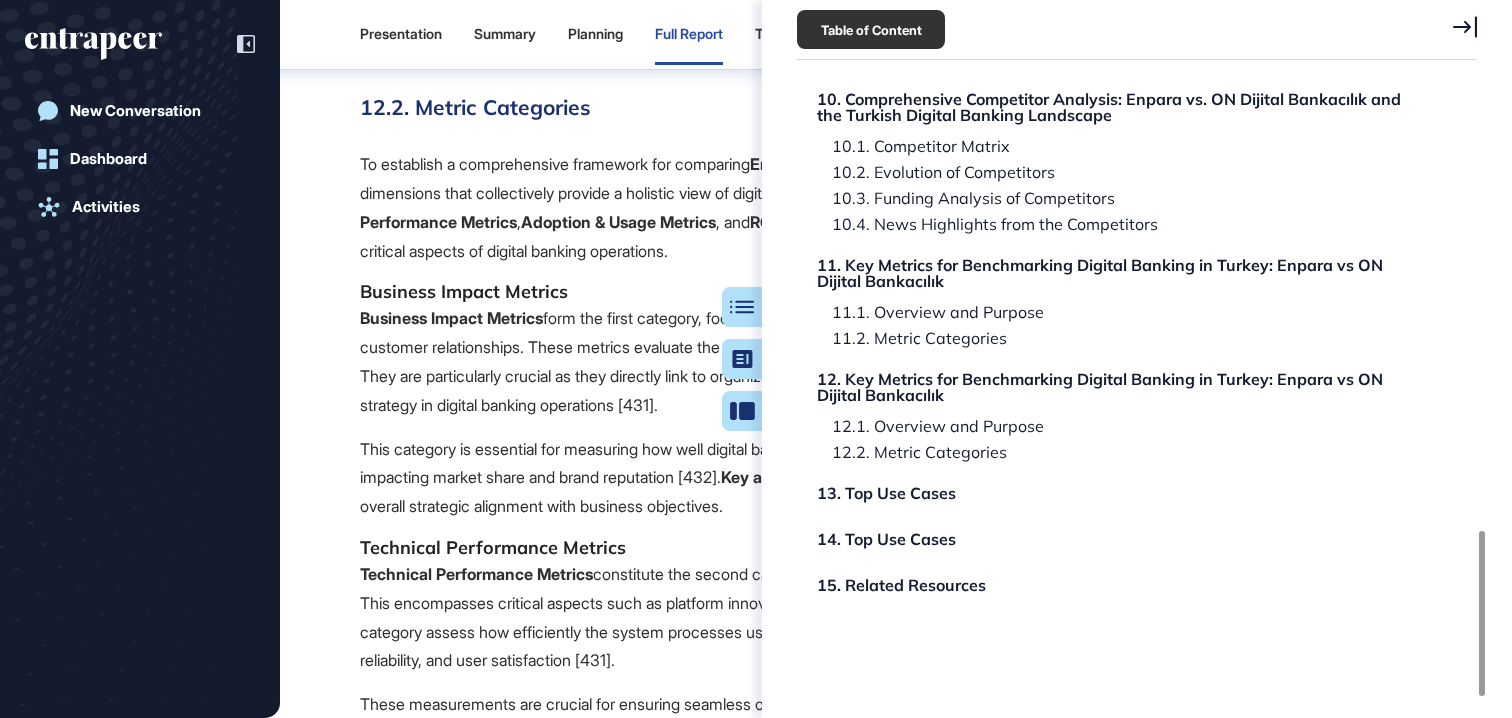scroll, scrollTop: 260547, scrollLeft: 0, axis: vertical 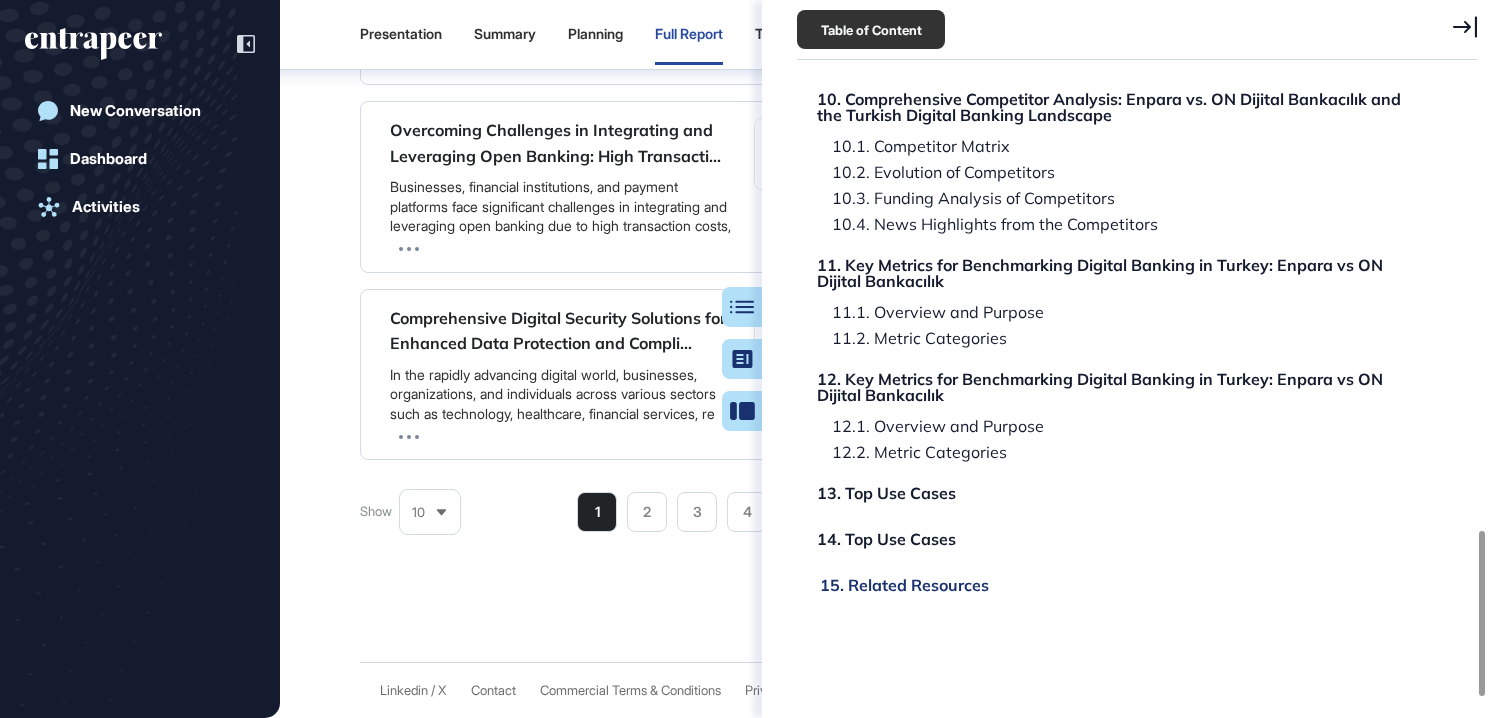 click on "15. Related Resources" 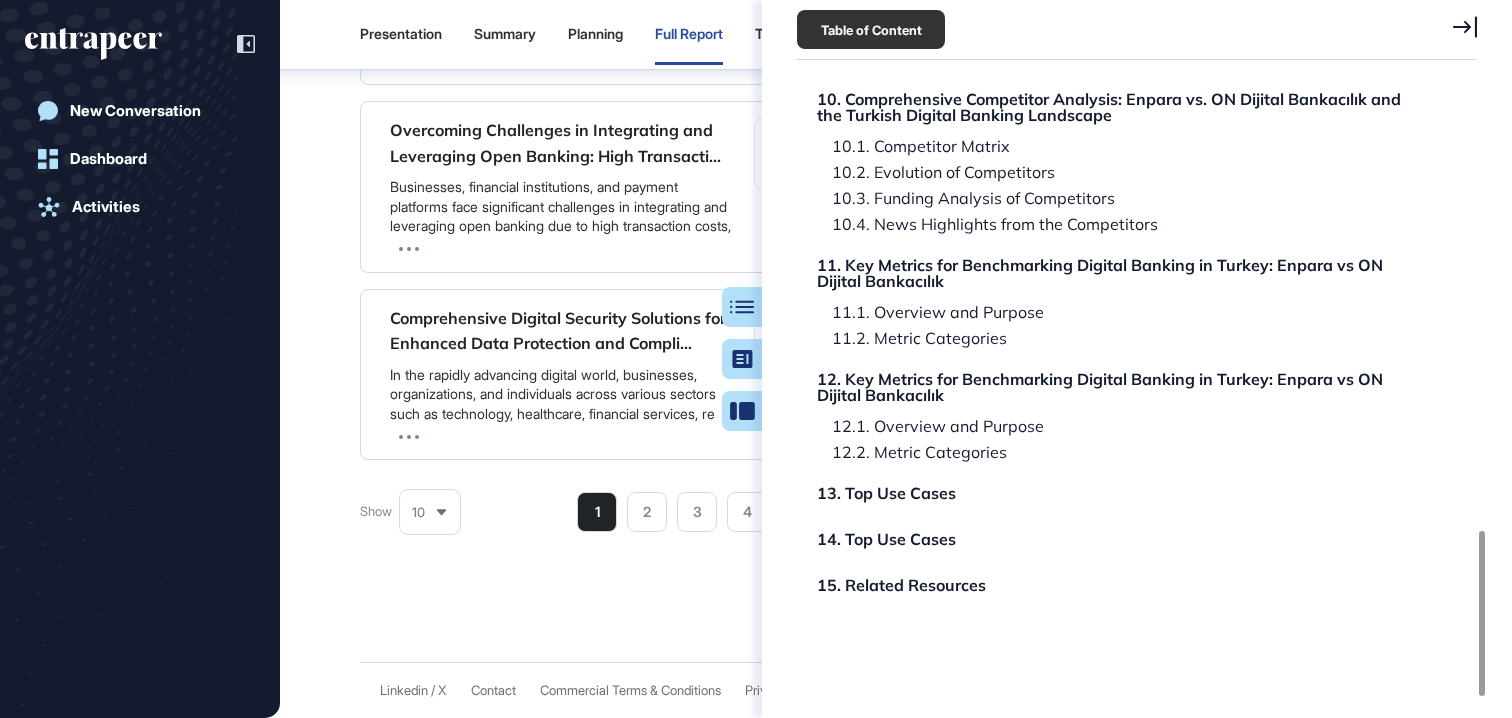 scroll, scrollTop: 261802, scrollLeft: 0, axis: vertical 